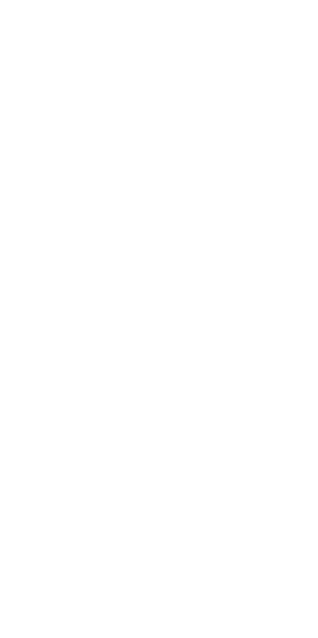 scroll, scrollTop: 0, scrollLeft: 0, axis: both 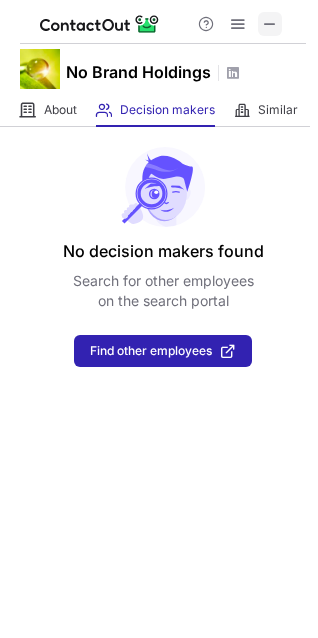 click at bounding box center (270, 24) 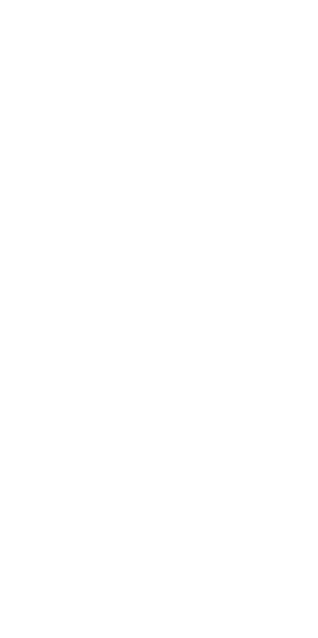 scroll, scrollTop: 0, scrollLeft: 0, axis: both 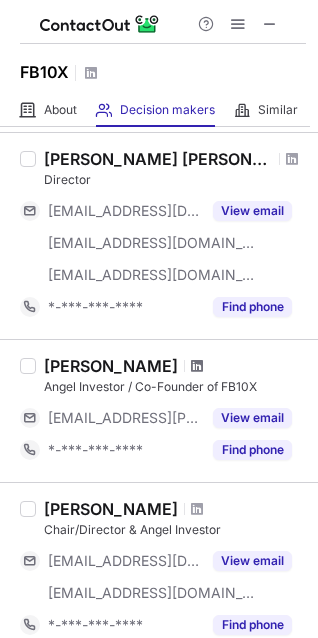 click at bounding box center (197, 366) 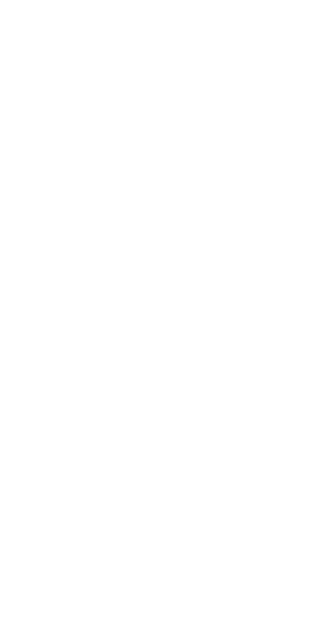 scroll, scrollTop: 0, scrollLeft: 0, axis: both 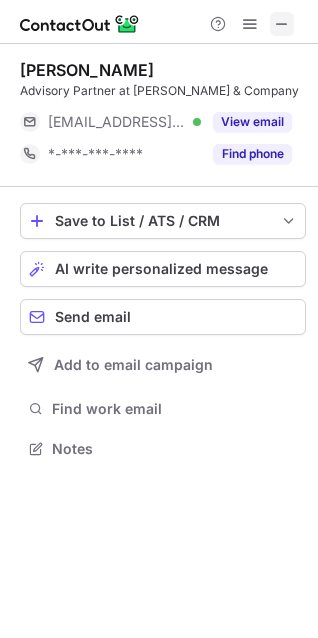 click at bounding box center (282, 24) 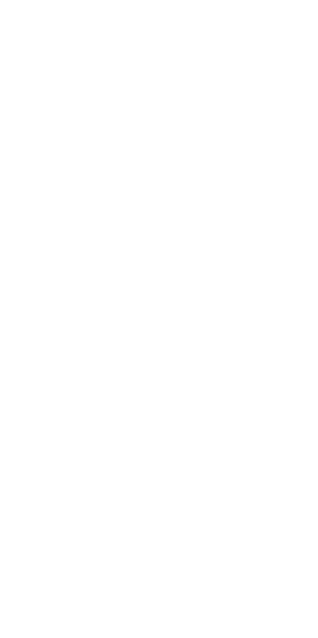 scroll, scrollTop: 0, scrollLeft: 0, axis: both 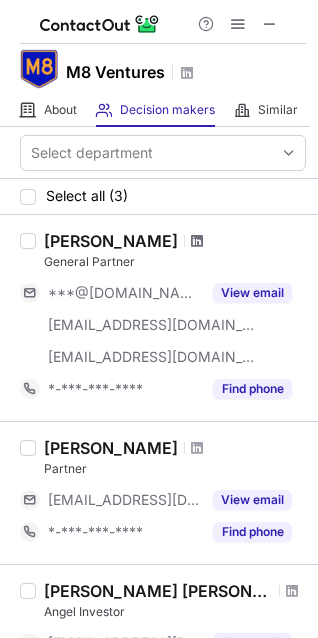 click at bounding box center (197, 241) 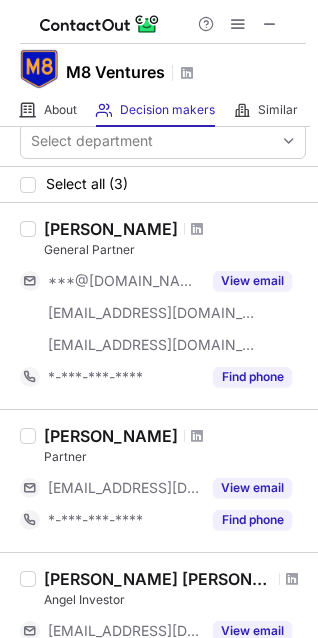 scroll, scrollTop: 0, scrollLeft: 0, axis: both 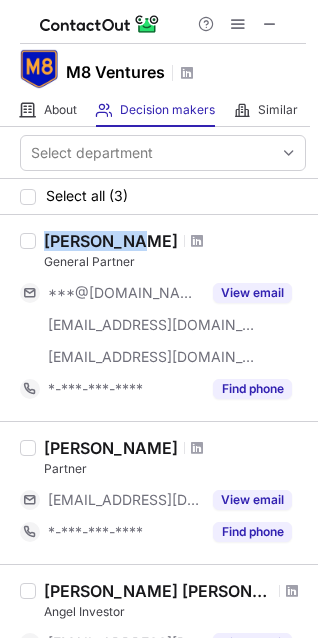 drag, startPoint x: 46, startPoint y: 236, endPoint x: 127, endPoint y: 235, distance: 81.00617 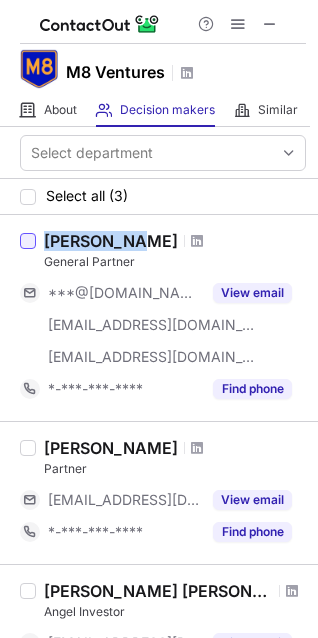 copy on "[PERSON_NAME]" 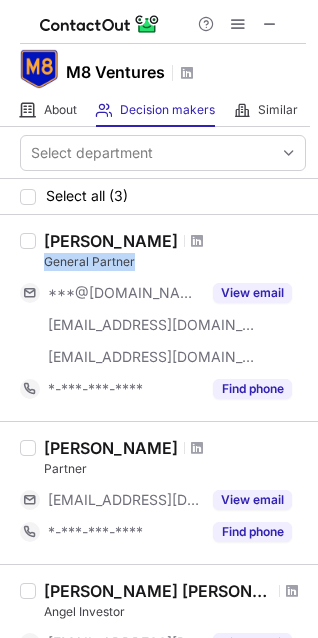 drag, startPoint x: 42, startPoint y: 262, endPoint x: 140, endPoint y: 257, distance: 98.12747 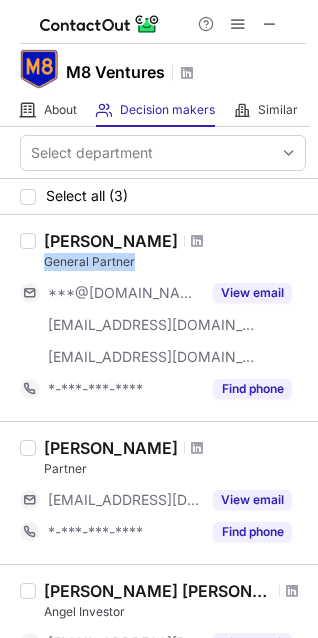 copy on "General Partner" 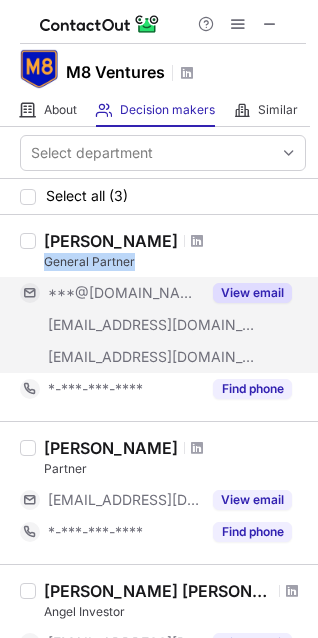 click on "View email" at bounding box center (252, 293) 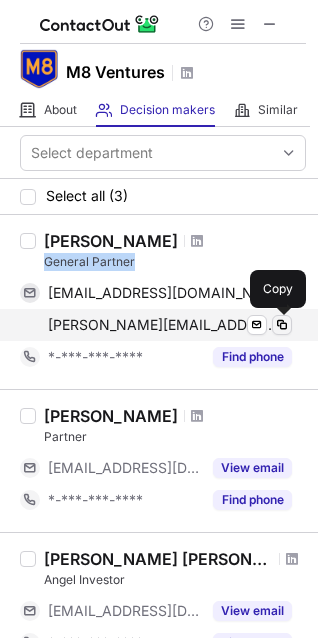 click at bounding box center (282, 325) 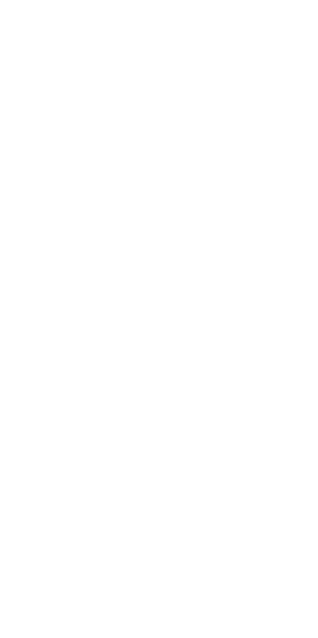 scroll, scrollTop: 0, scrollLeft: 0, axis: both 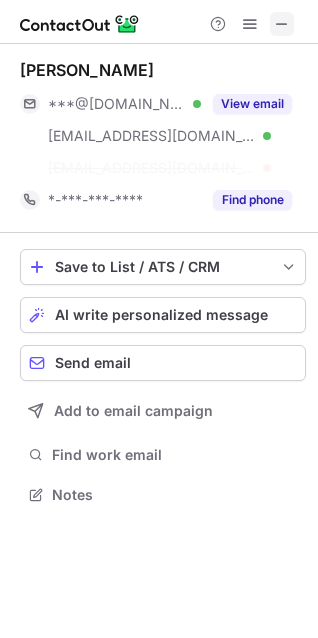 click at bounding box center (282, 24) 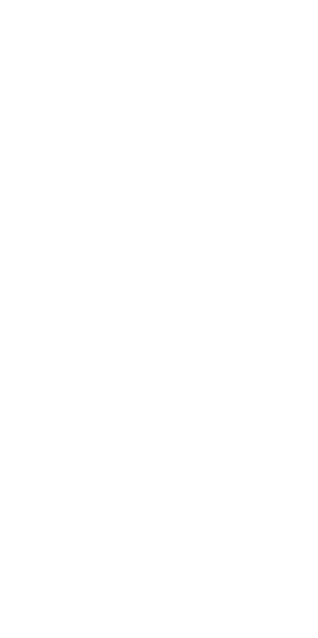 scroll, scrollTop: 0, scrollLeft: 0, axis: both 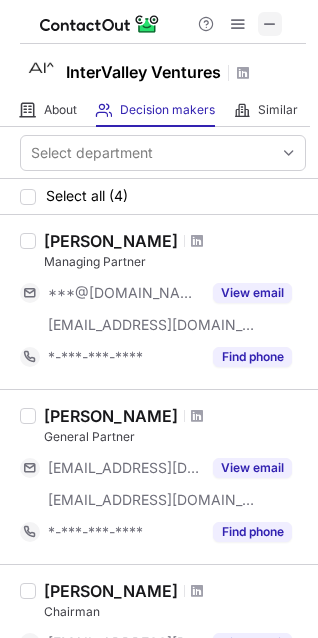 click at bounding box center (270, 24) 